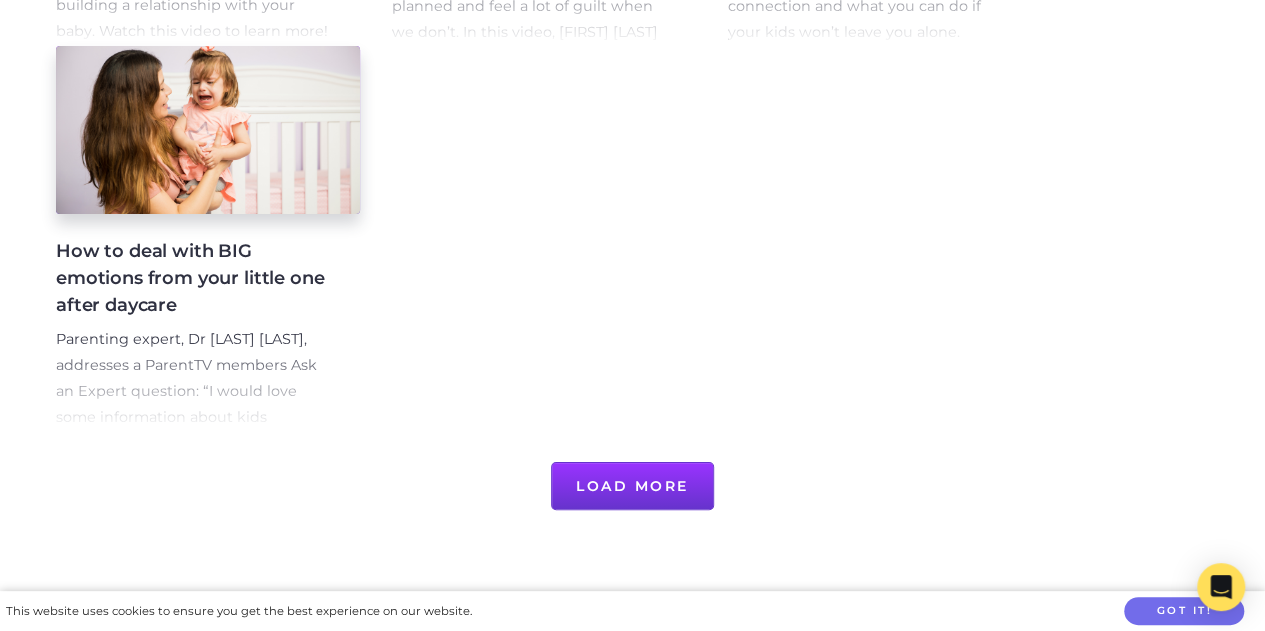 scroll, scrollTop: 1593, scrollLeft: 0, axis: vertical 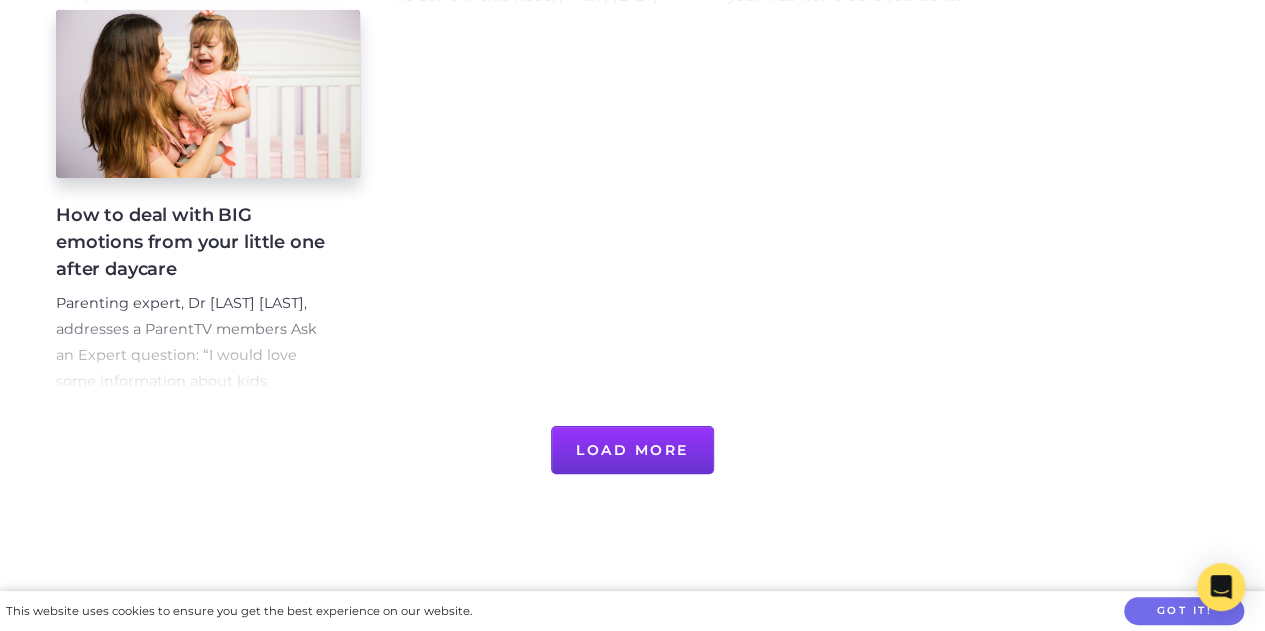 click on "Load More" at bounding box center (632, 450) 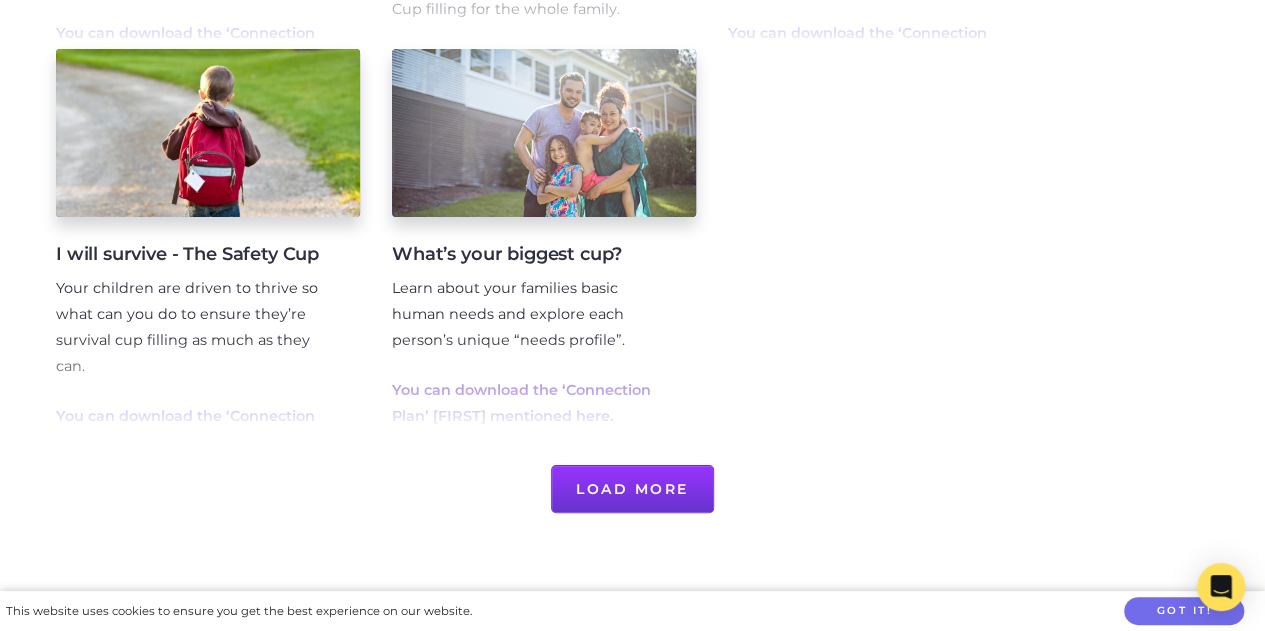 scroll, scrollTop: 2760, scrollLeft: 0, axis: vertical 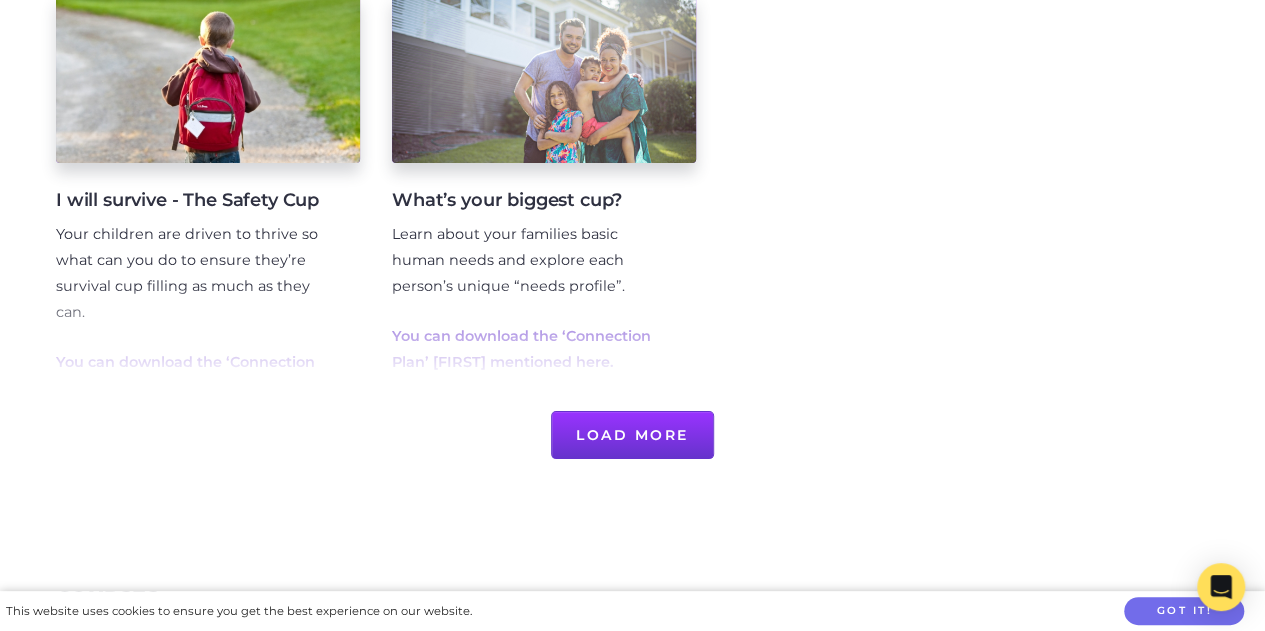 click on "Load More" at bounding box center [632, 435] 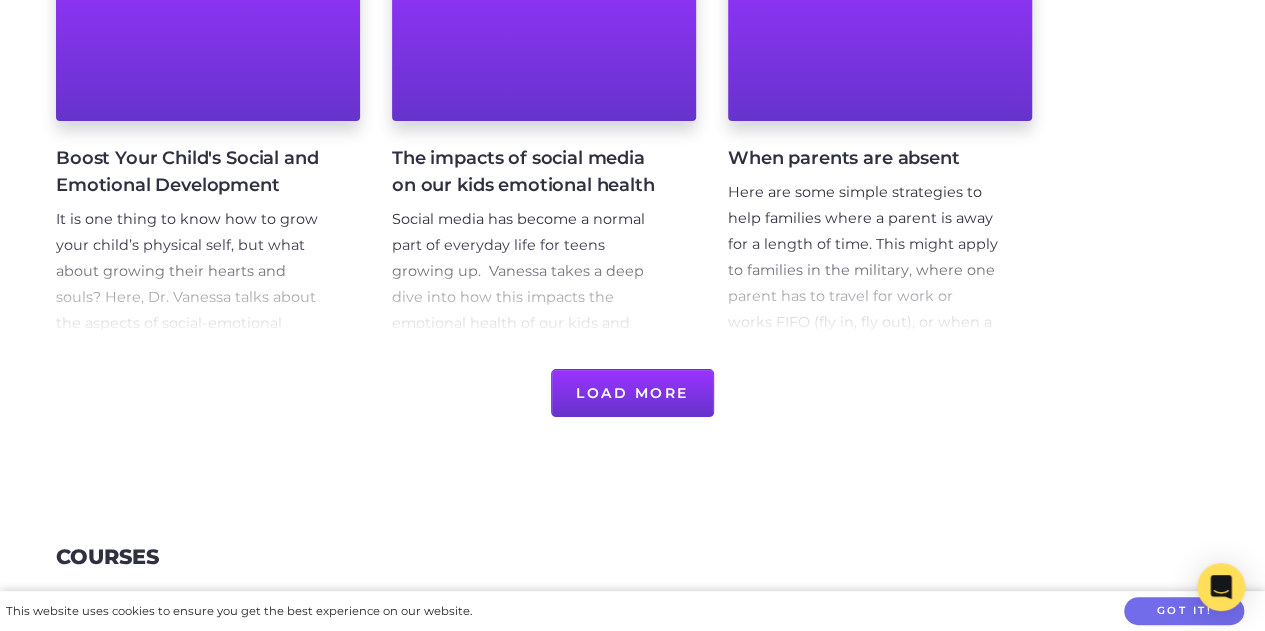 scroll, scrollTop: 3997, scrollLeft: 0, axis: vertical 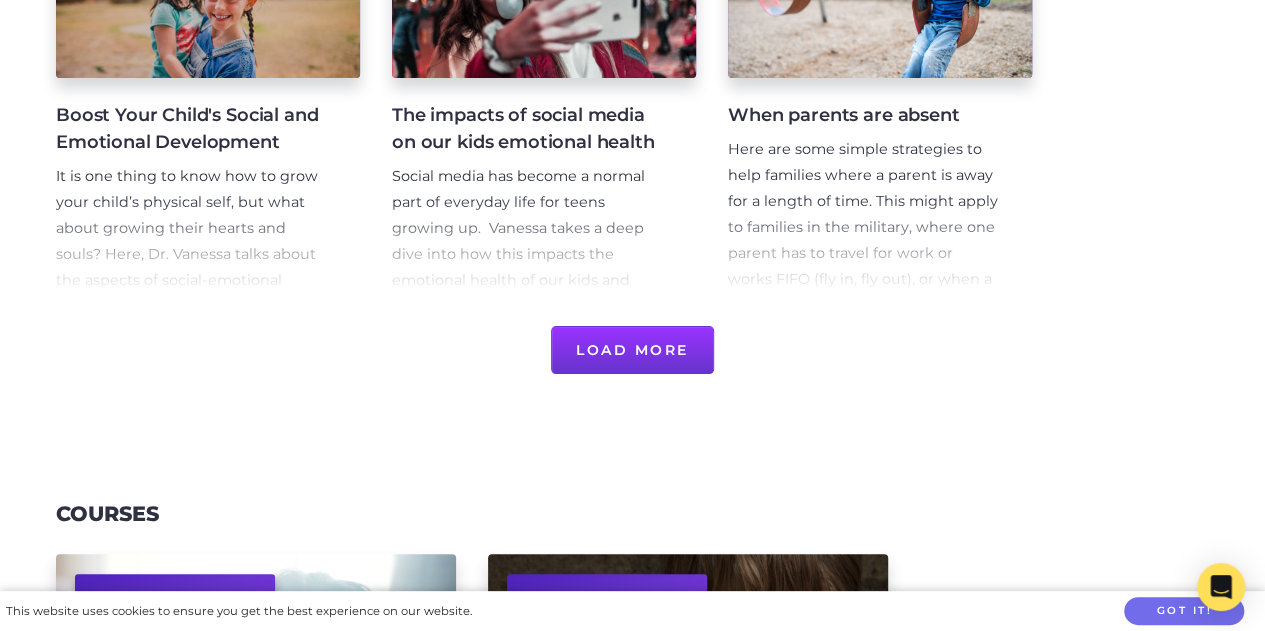 click on "Load More" at bounding box center [632, 350] 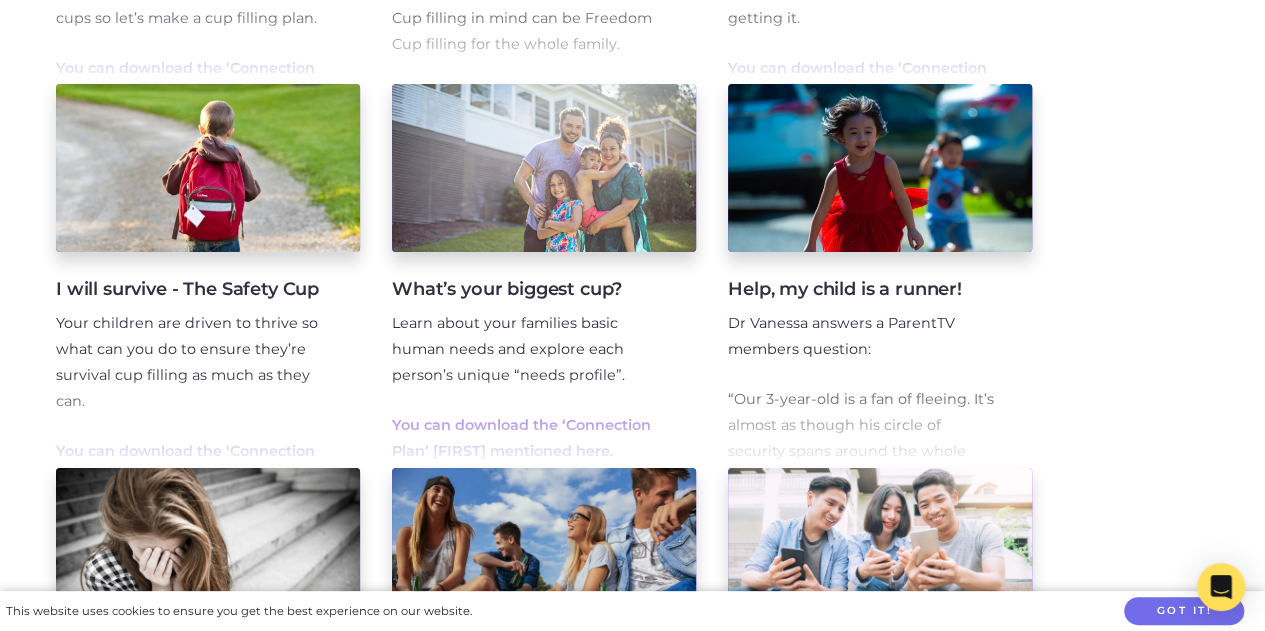 scroll, scrollTop: 2589, scrollLeft: 0, axis: vertical 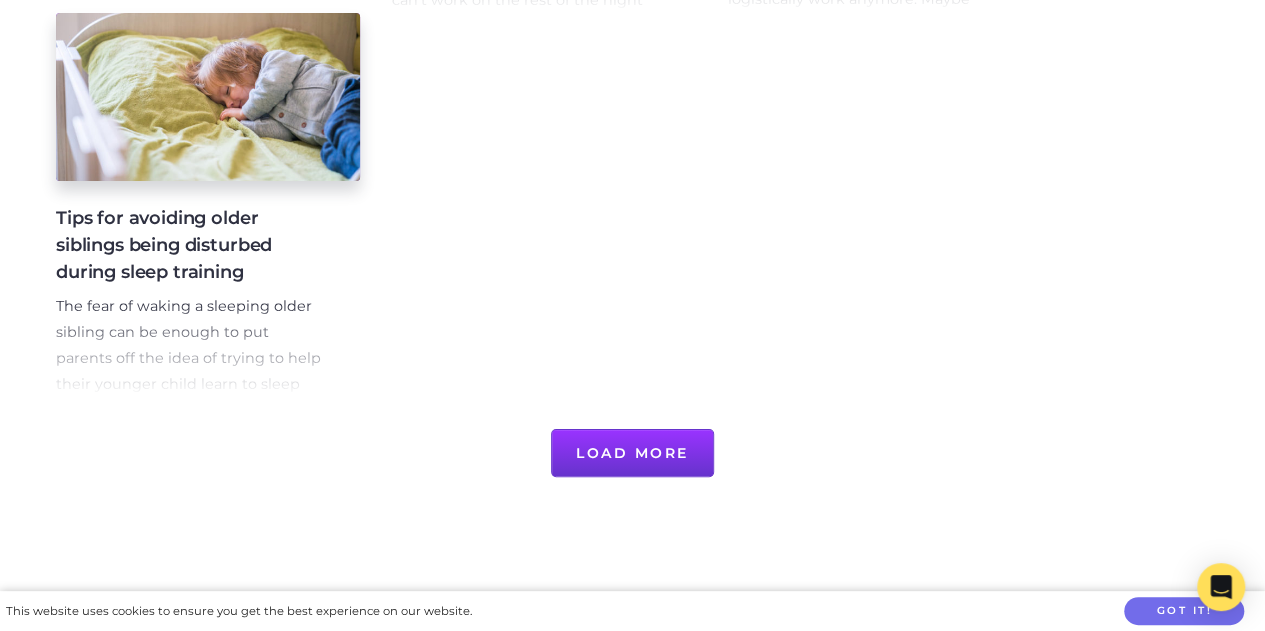 click on "Load More" at bounding box center (632, 453) 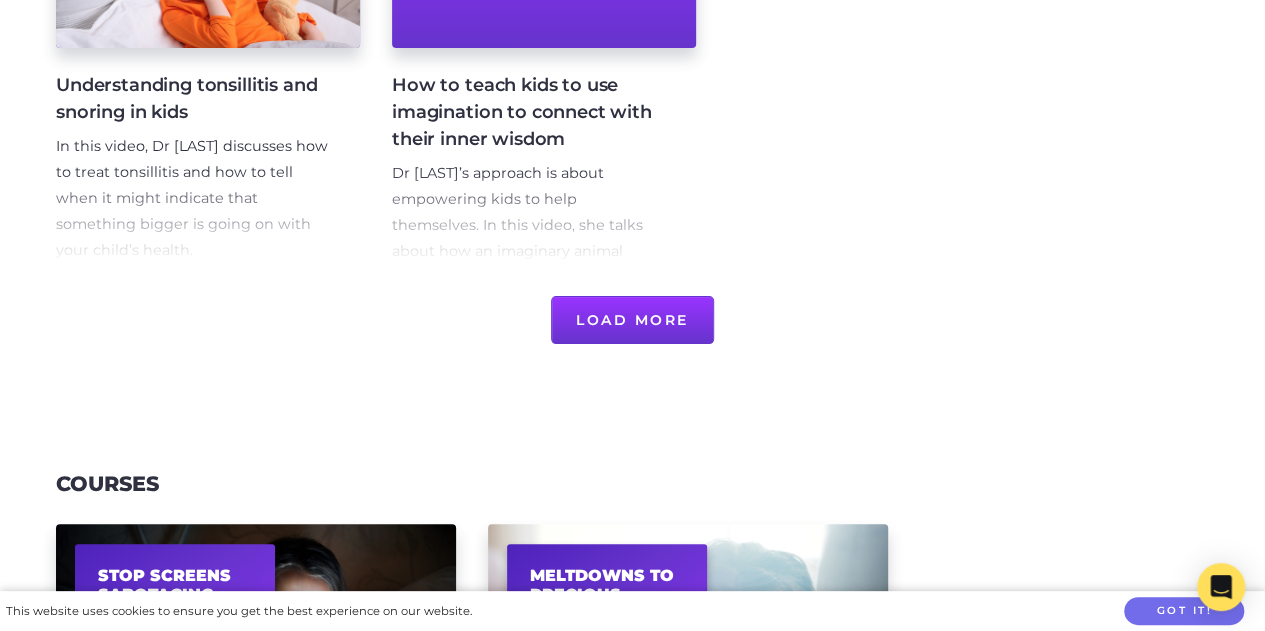 scroll, scrollTop: 2877, scrollLeft: 0, axis: vertical 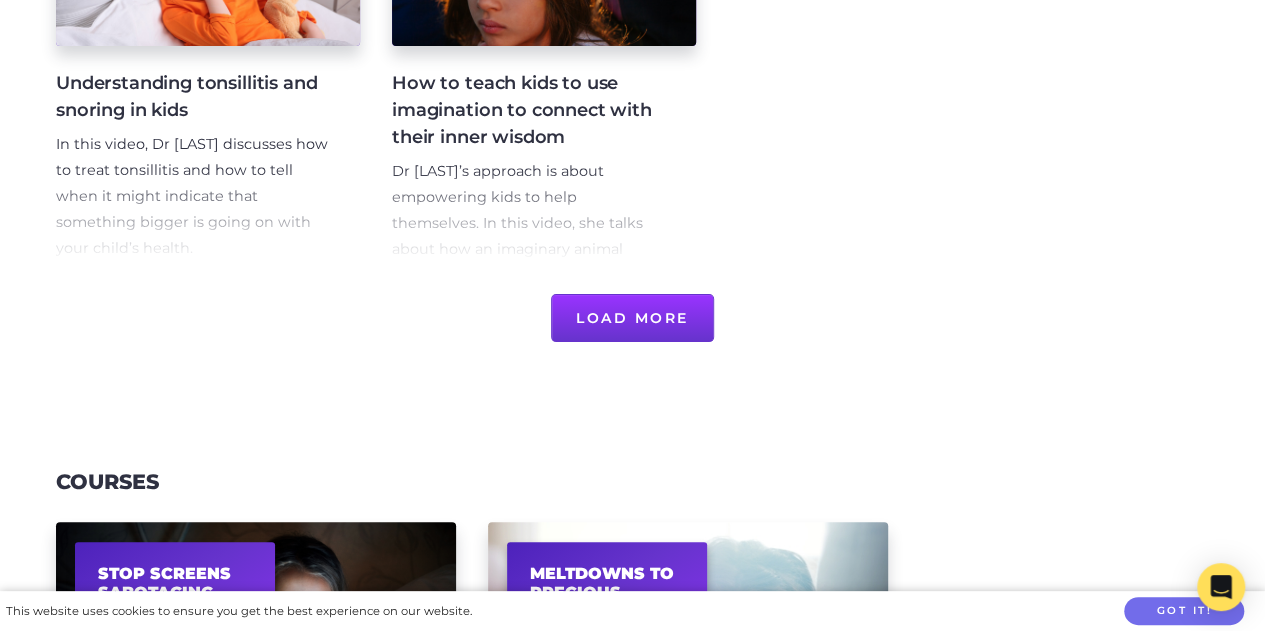 click on "Load More" at bounding box center [632, 318] 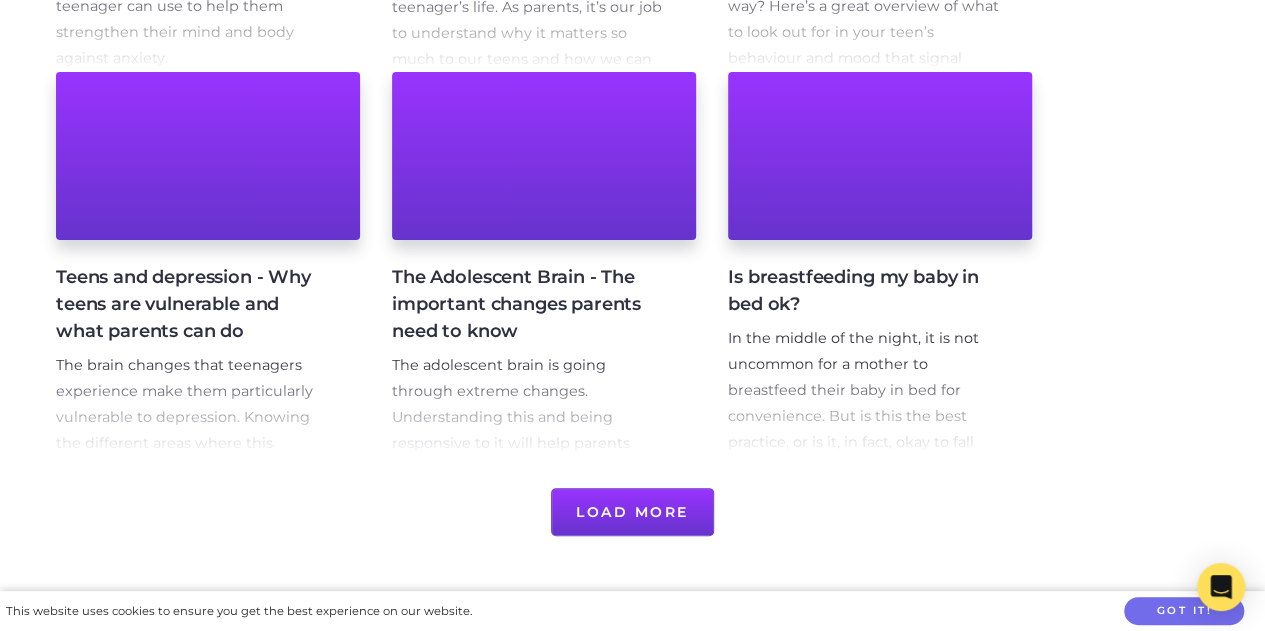 scroll, scrollTop: 3836, scrollLeft: 0, axis: vertical 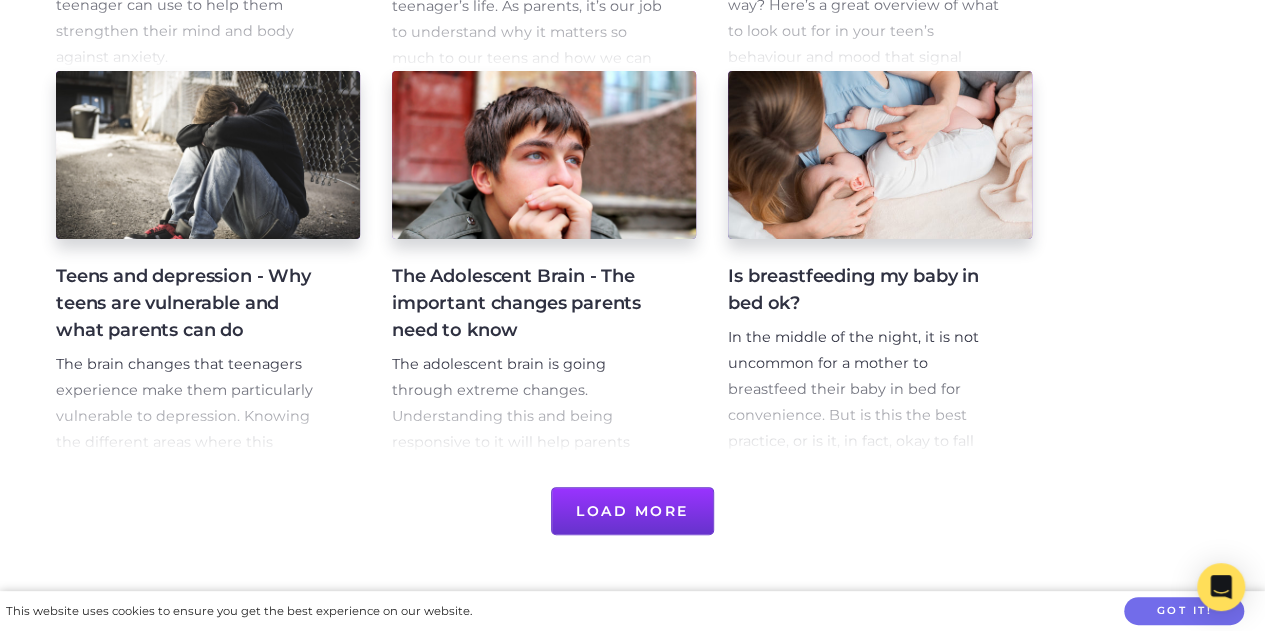 click on "Load More" at bounding box center [632, 511] 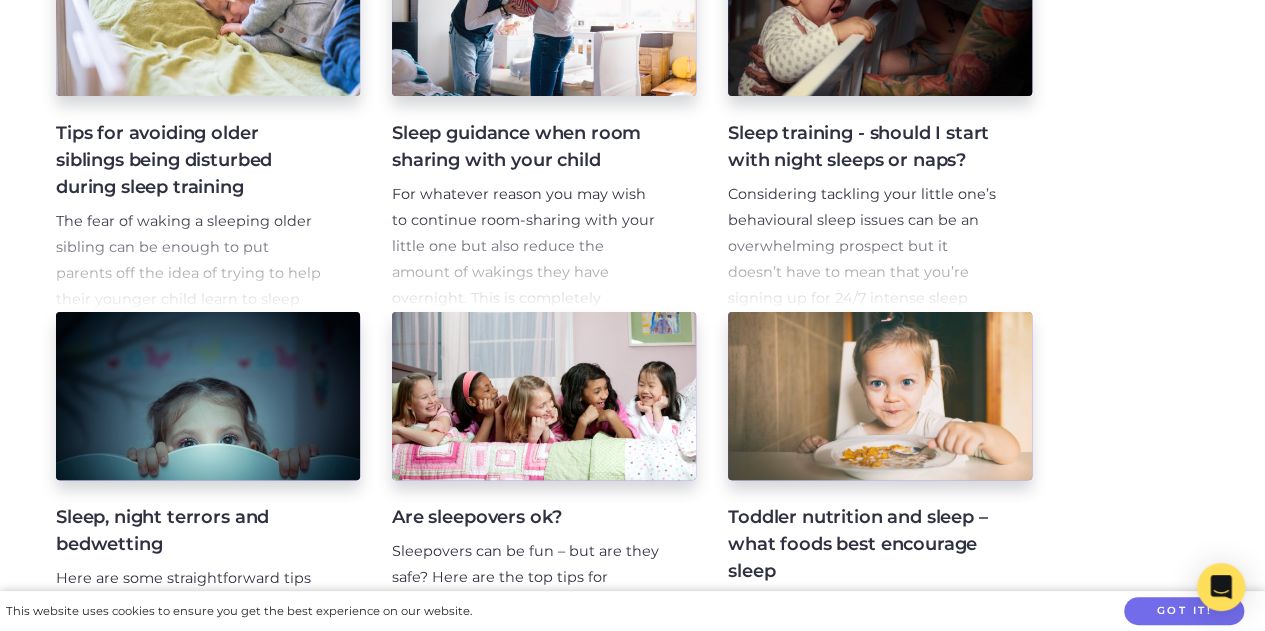 scroll, scrollTop: 1589, scrollLeft: 0, axis: vertical 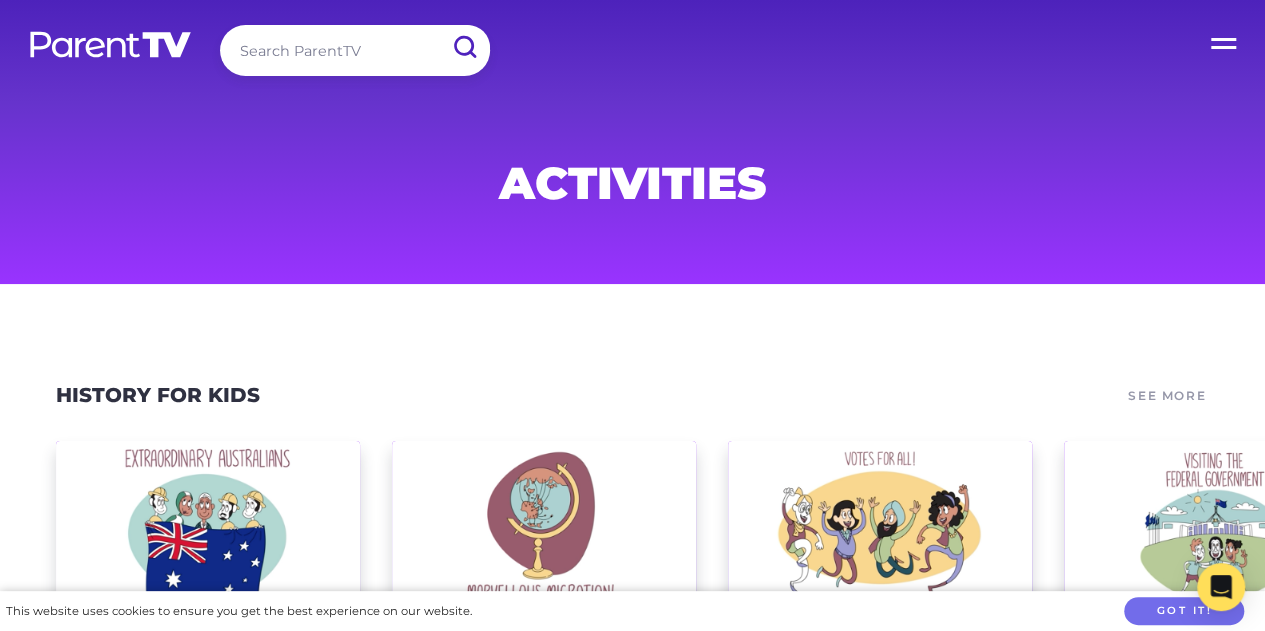 click on "Open Menu" at bounding box center [1225, 40] 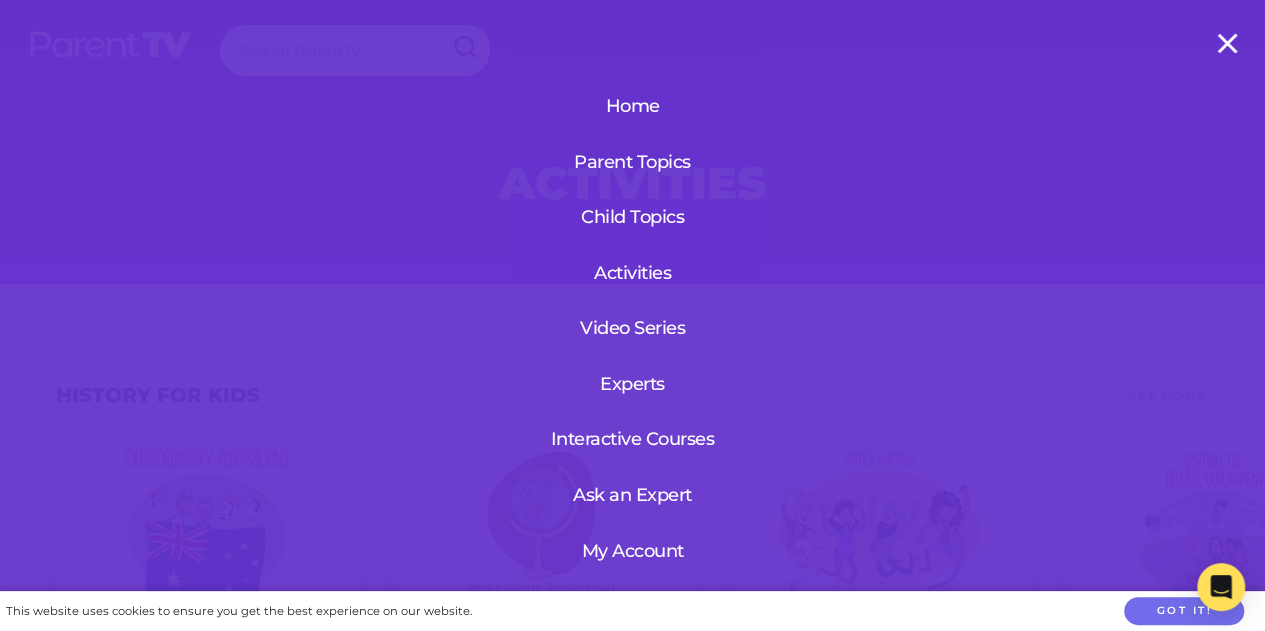 click on "Child Topics" at bounding box center (633, 217) 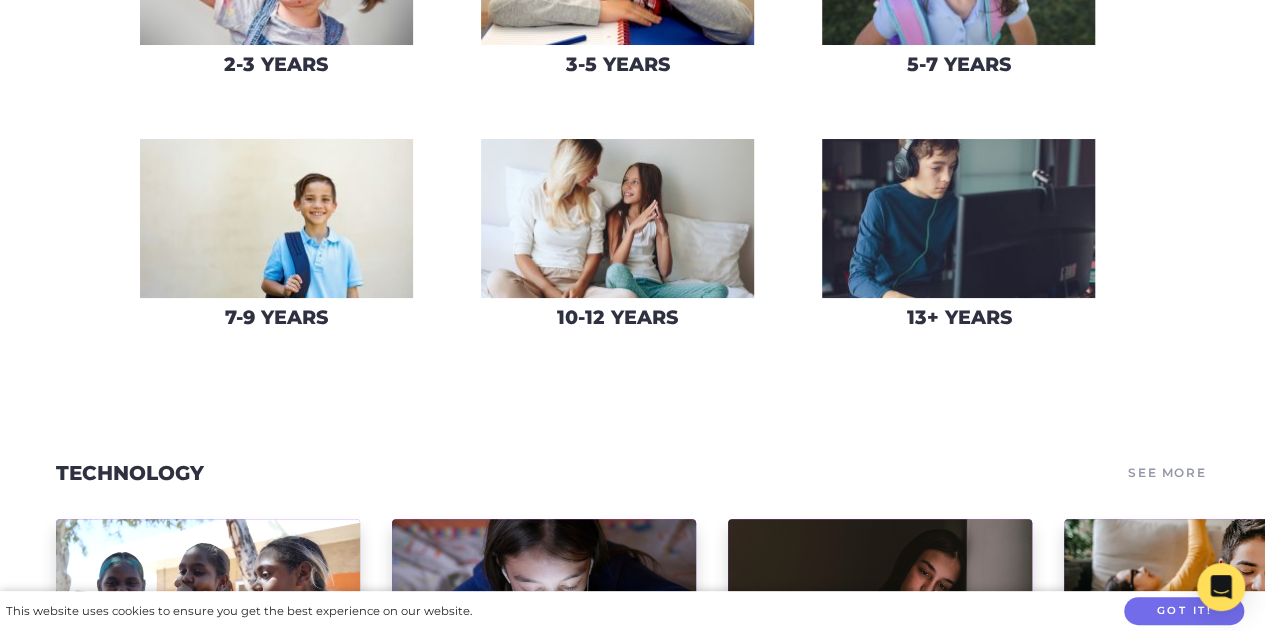 scroll, scrollTop: 503, scrollLeft: 0, axis: vertical 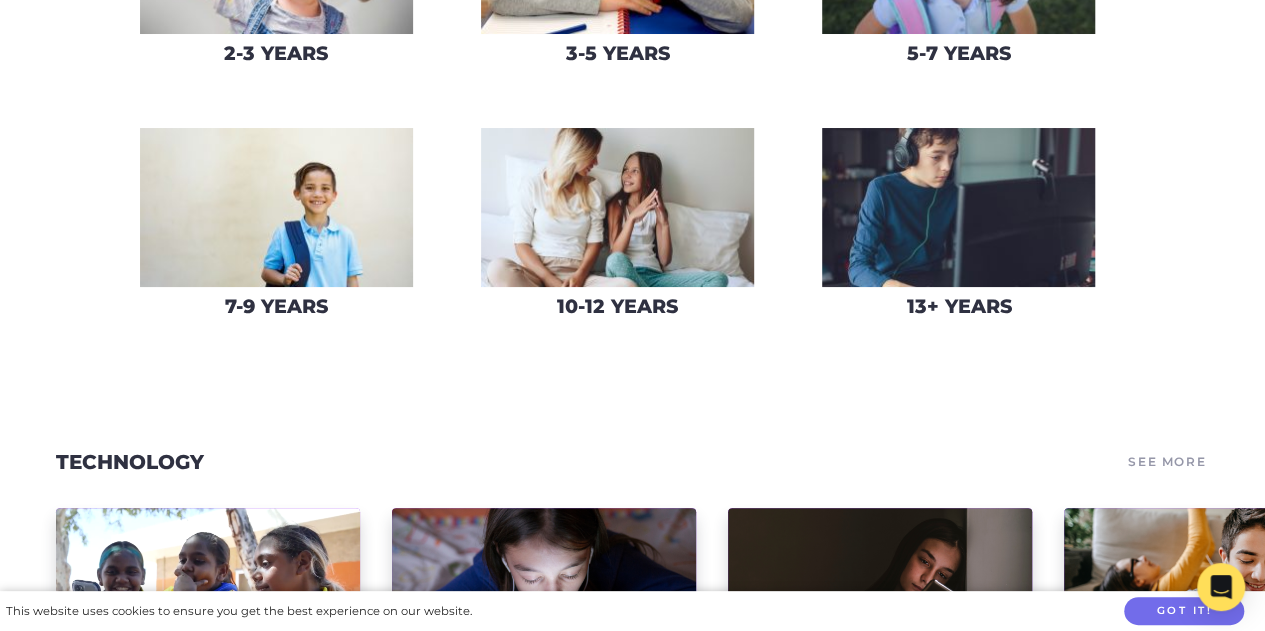click at bounding box center [276, 207] 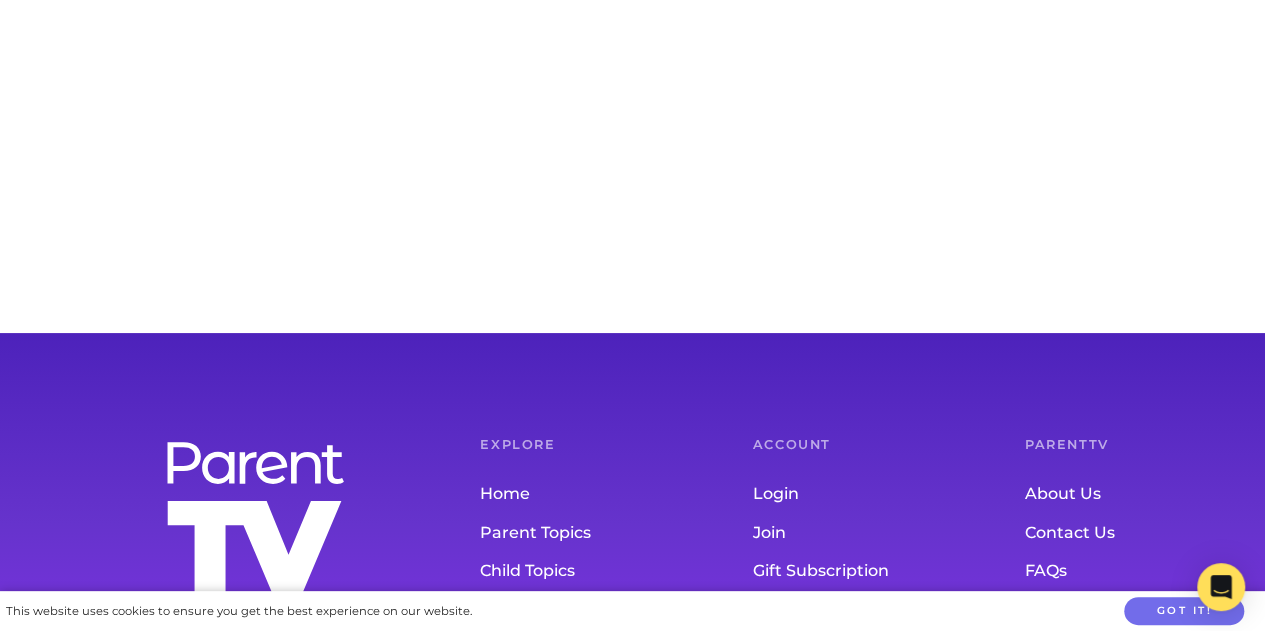 scroll, scrollTop: 0, scrollLeft: 0, axis: both 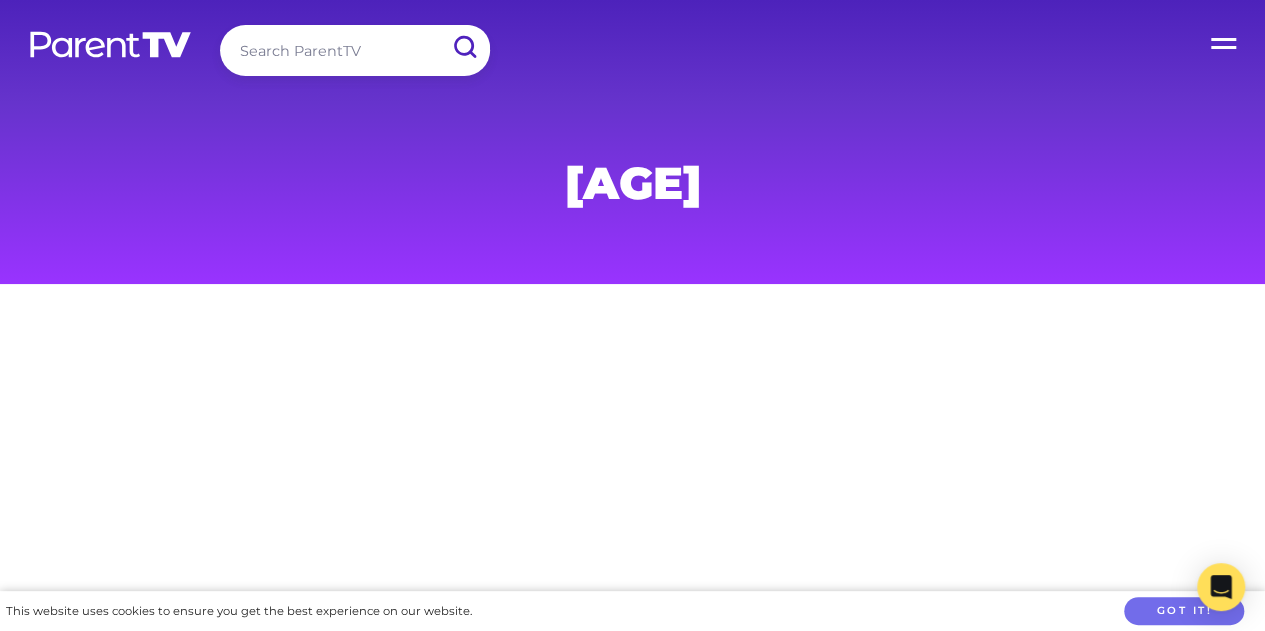 click on "Open Menu" at bounding box center [1225, 40] 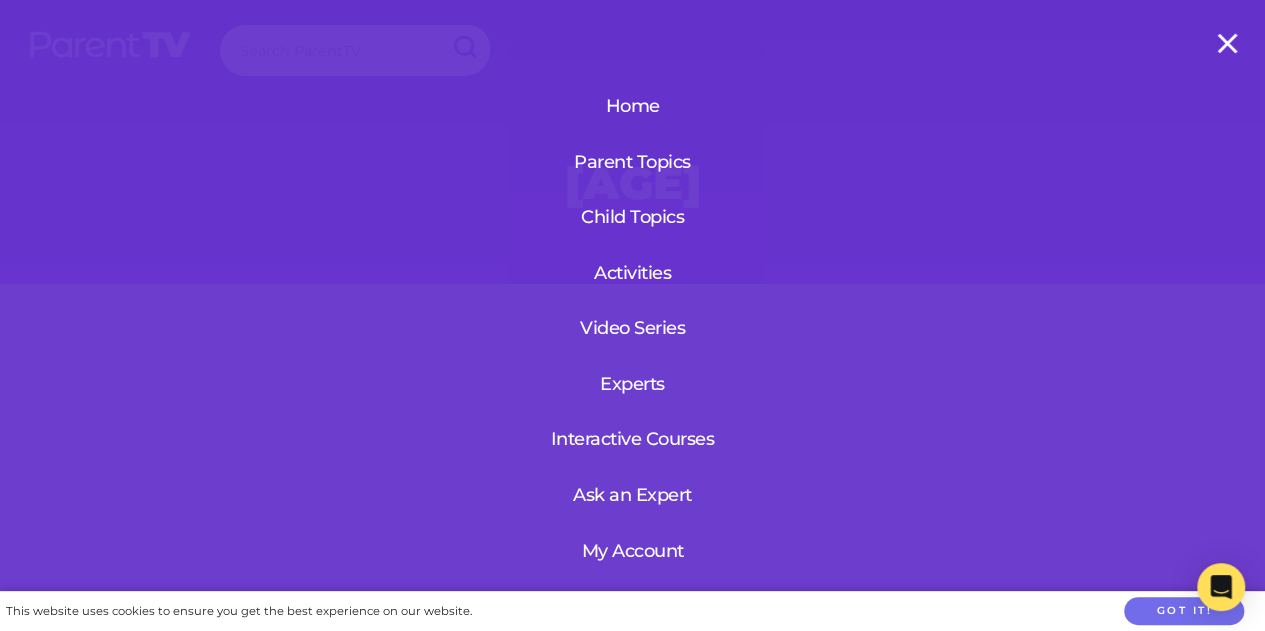 click on "Child Topics" at bounding box center [633, 217] 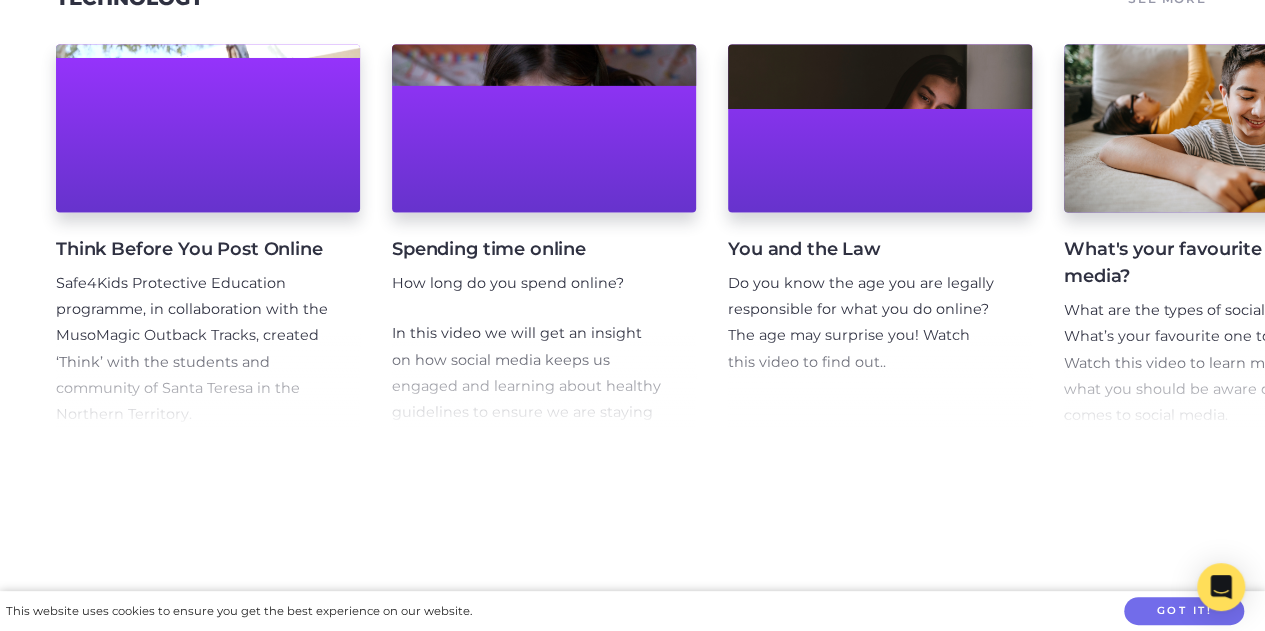 scroll, scrollTop: 1559, scrollLeft: 0, axis: vertical 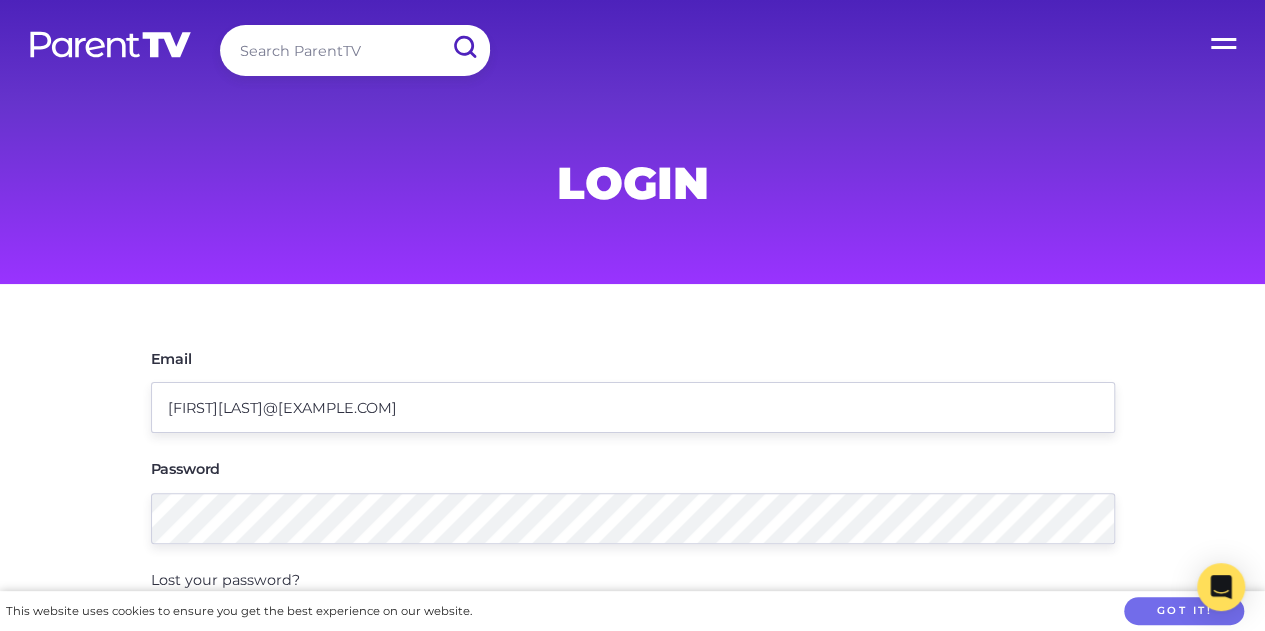 type on "[FIRST][LAST]@[EXAMPLE.COM]" 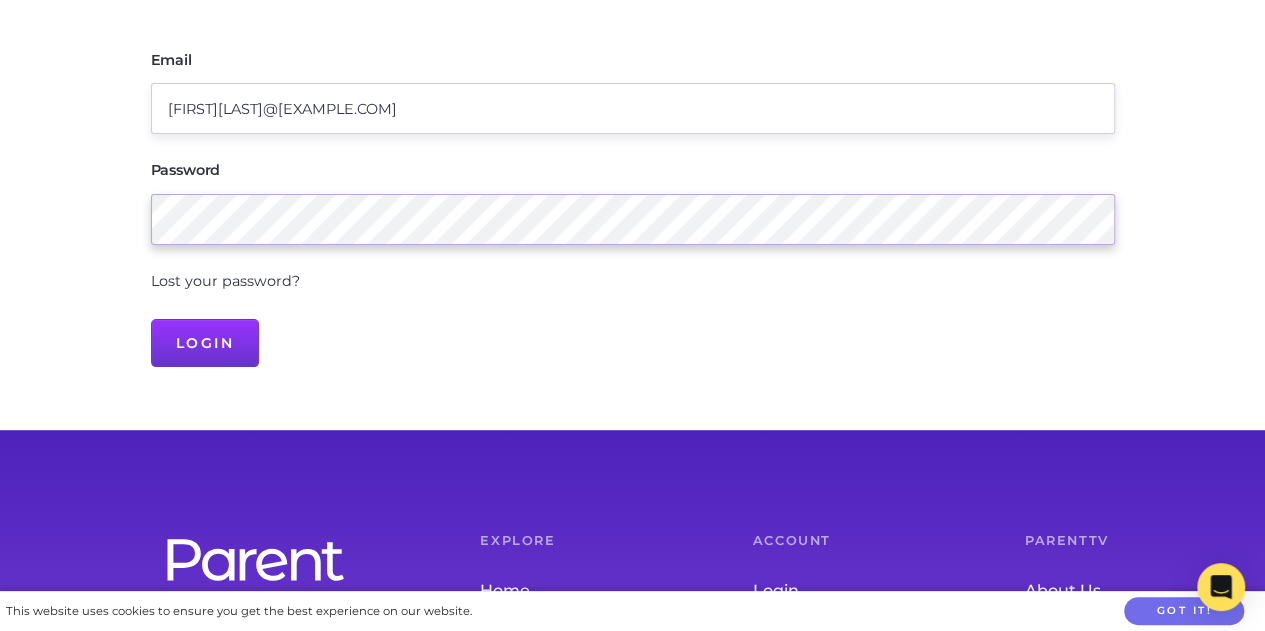 scroll, scrollTop: 300, scrollLeft: 0, axis: vertical 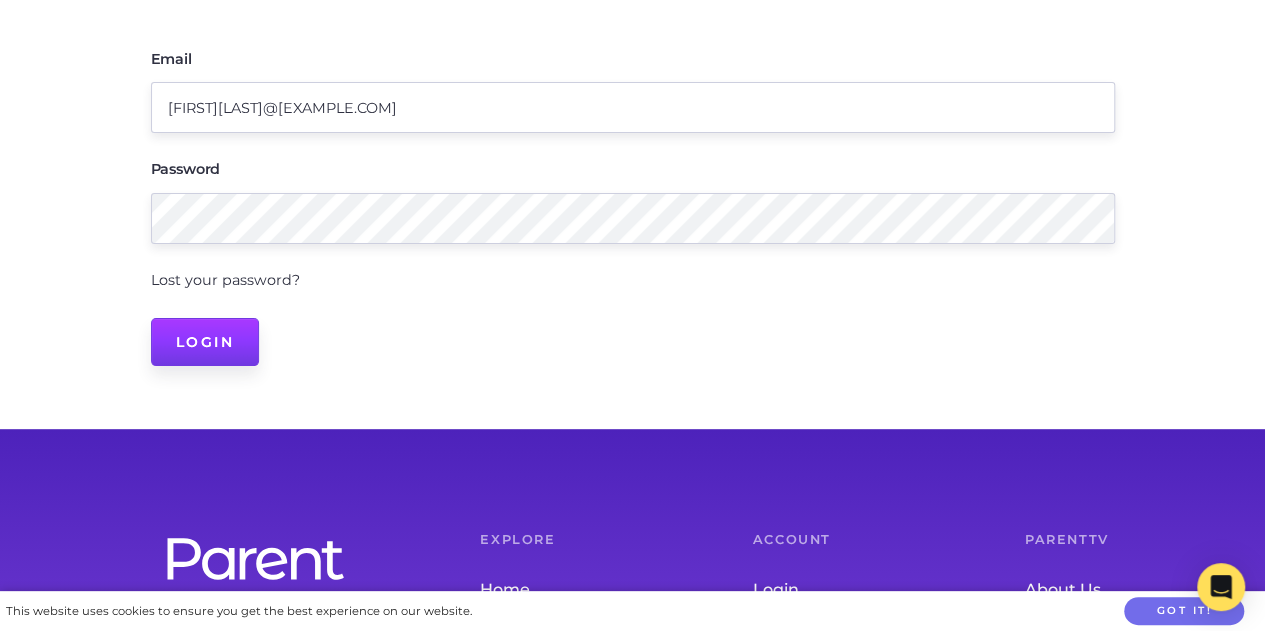 click on "Login" at bounding box center (205, 342) 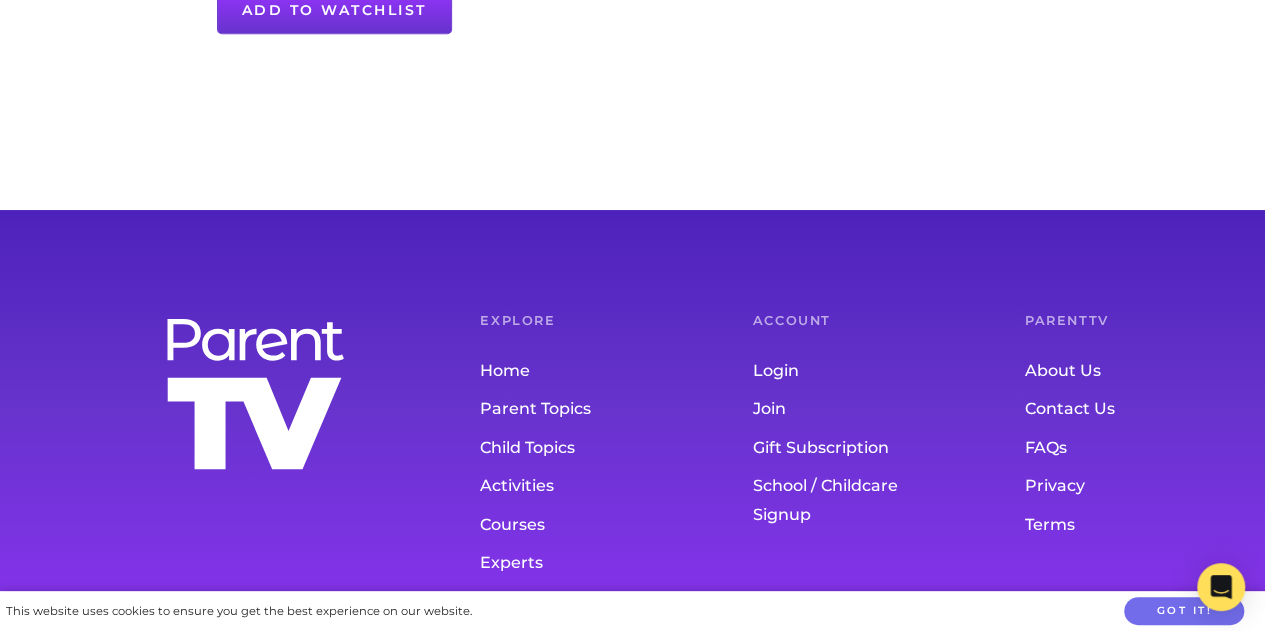 scroll, scrollTop: 1110, scrollLeft: 0, axis: vertical 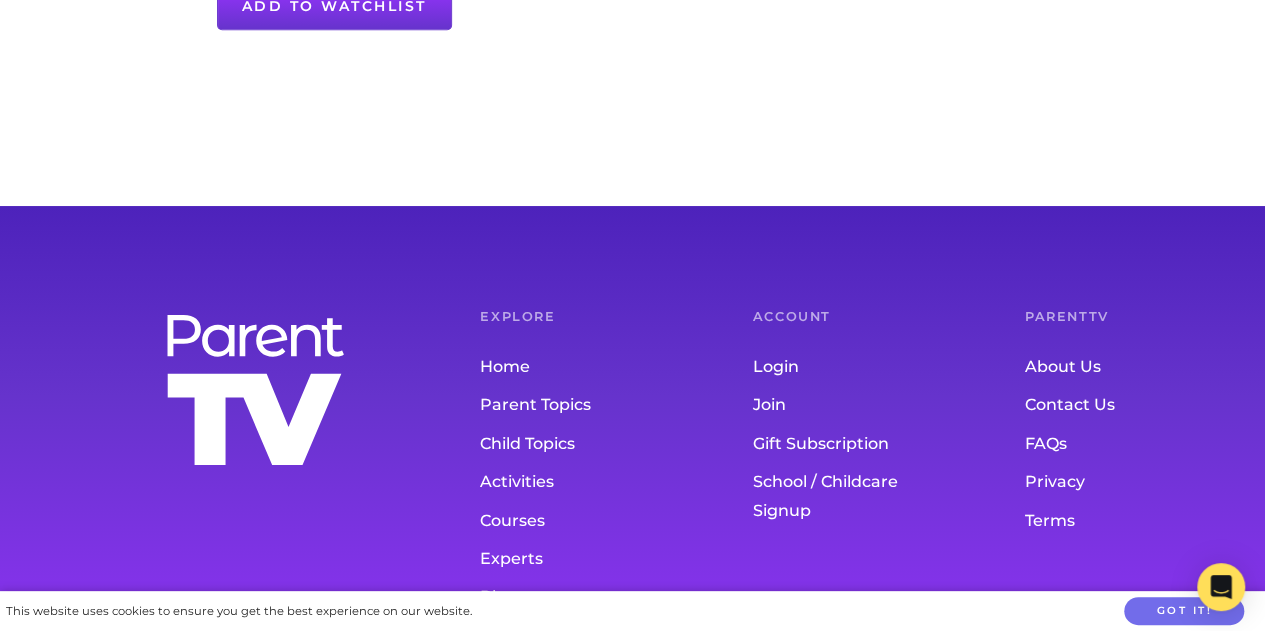 click on "Home" at bounding box center (576, 367) 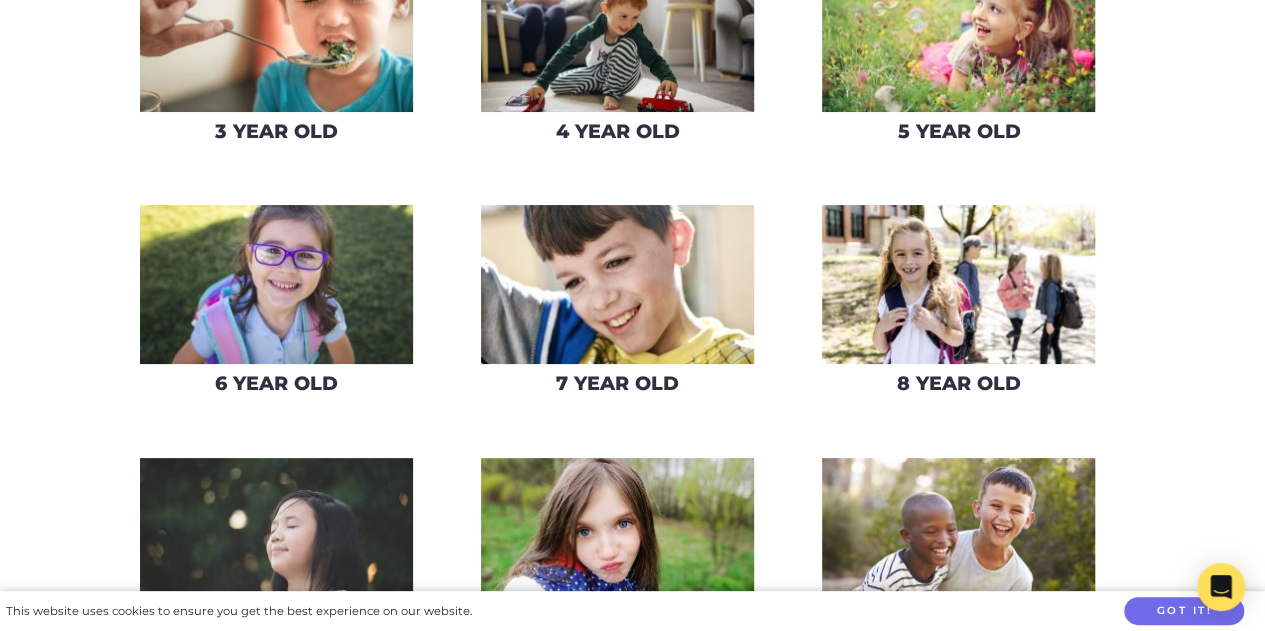 scroll, scrollTop: 790, scrollLeft: 0, axis: vertical 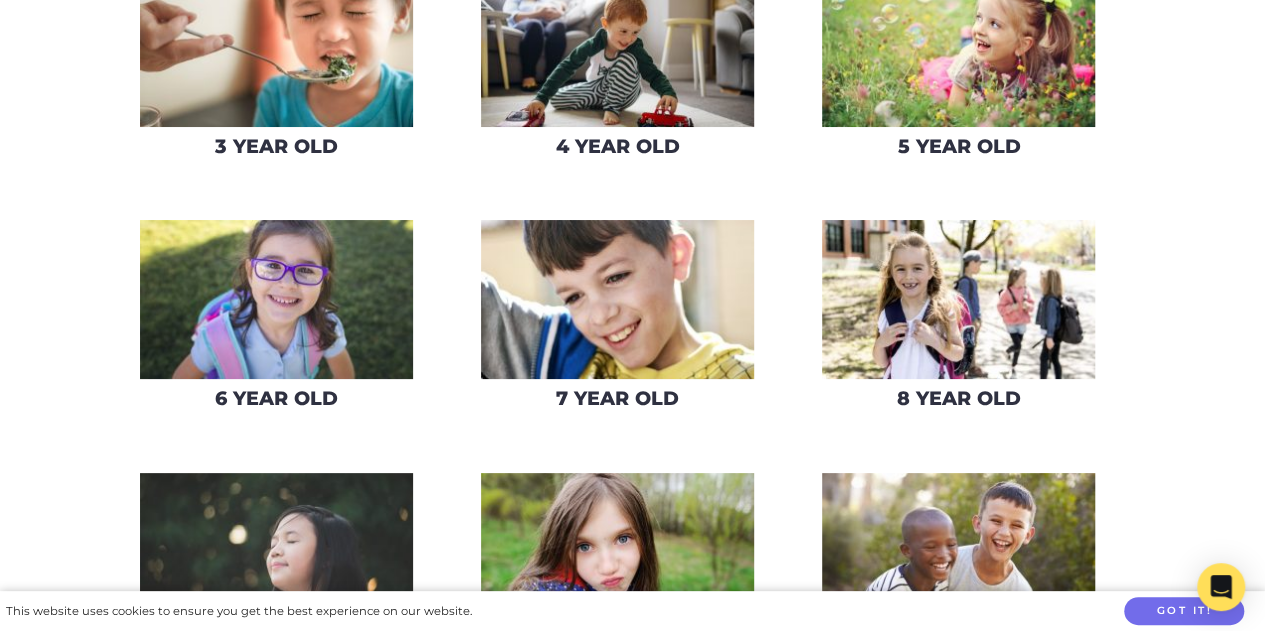 click at bounding box center [958, 299] 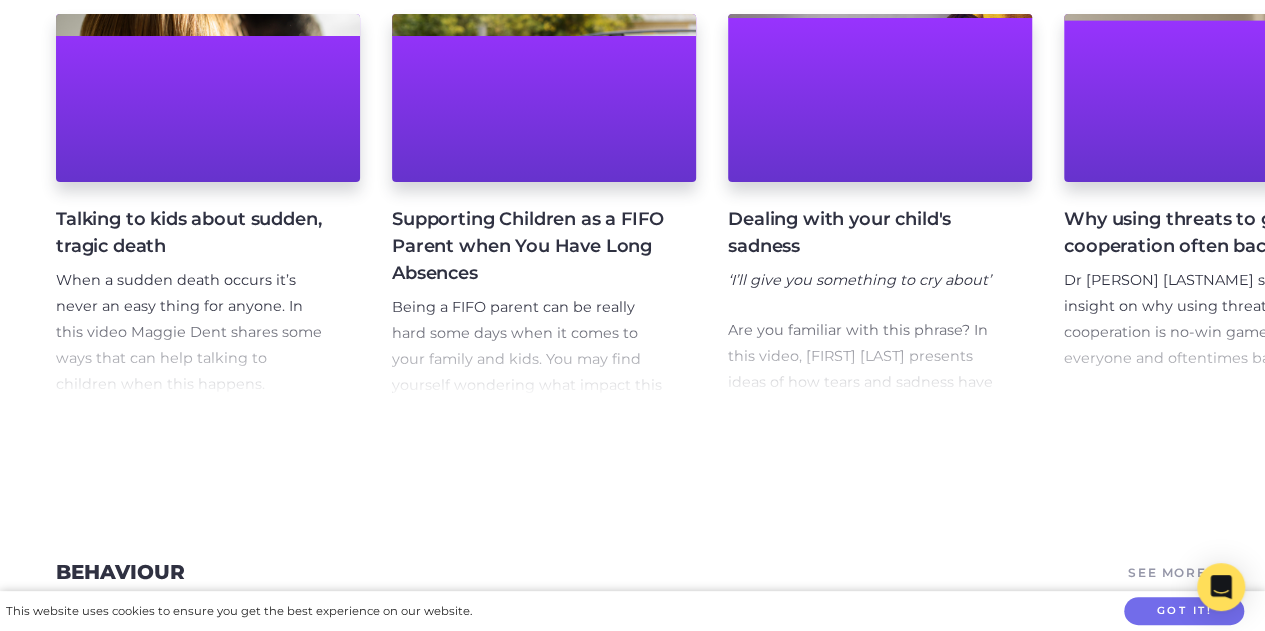 scroll, scrollTop: 447, scrollLeft: 0, axis: vertical 